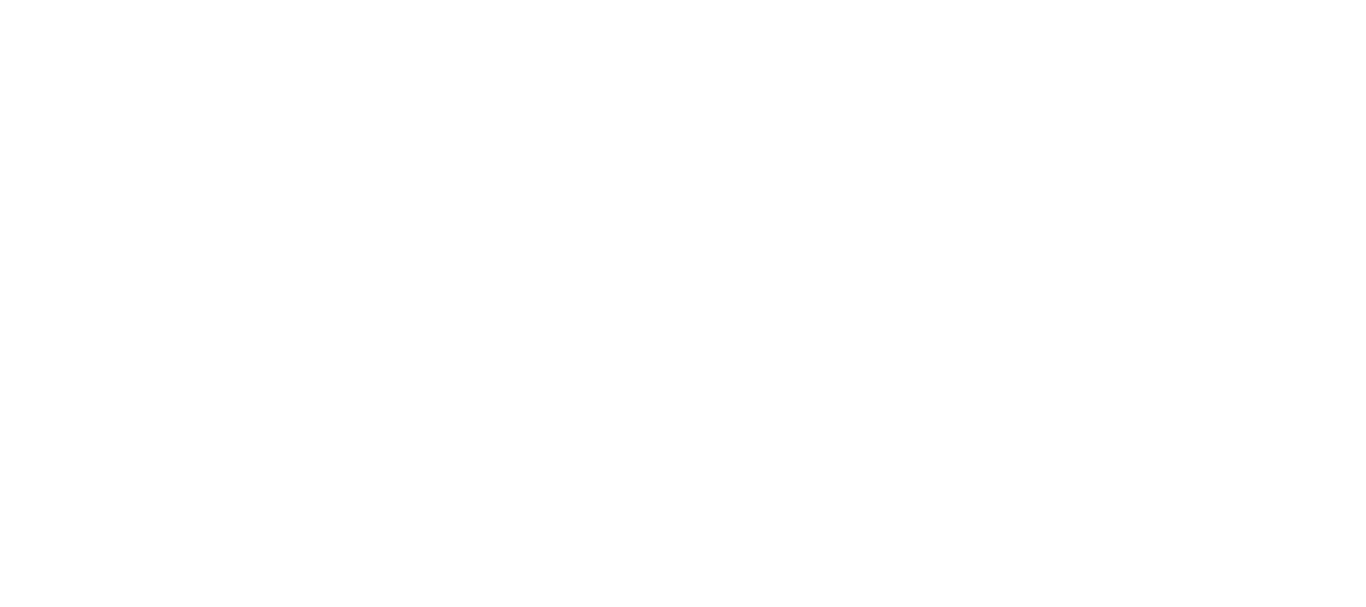 scroll, scrollTop: 0, scrollLeft: 0, axis: both 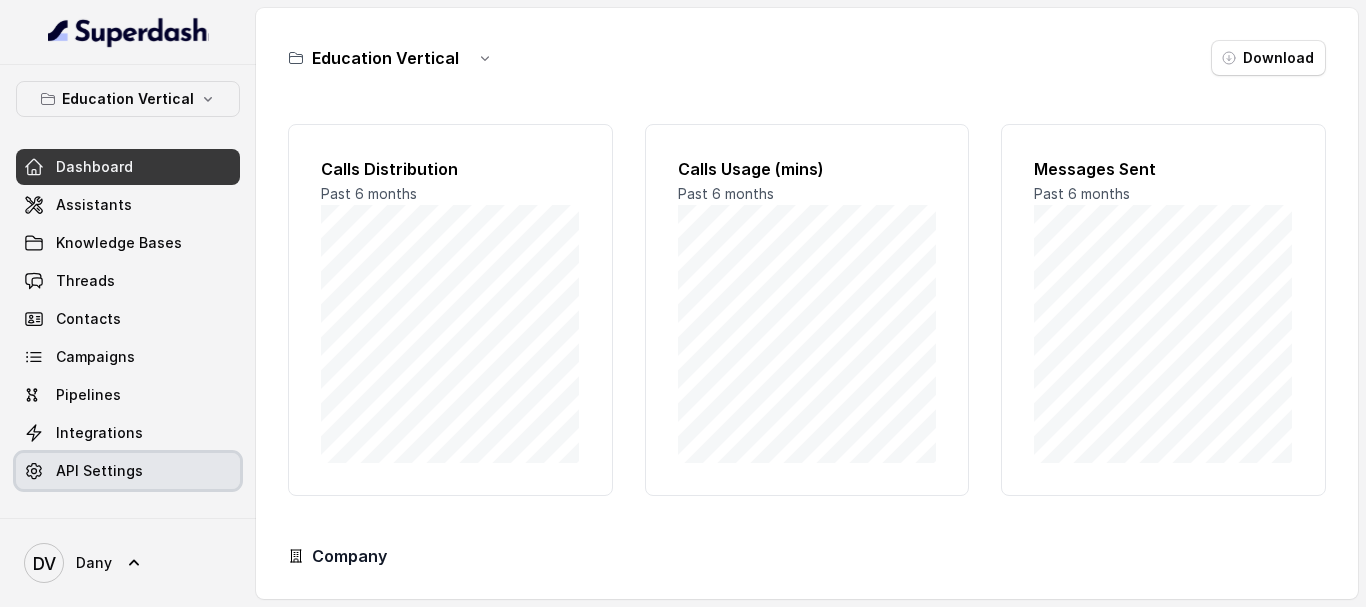 click on "API Settings" at bounding box center [128, 471] 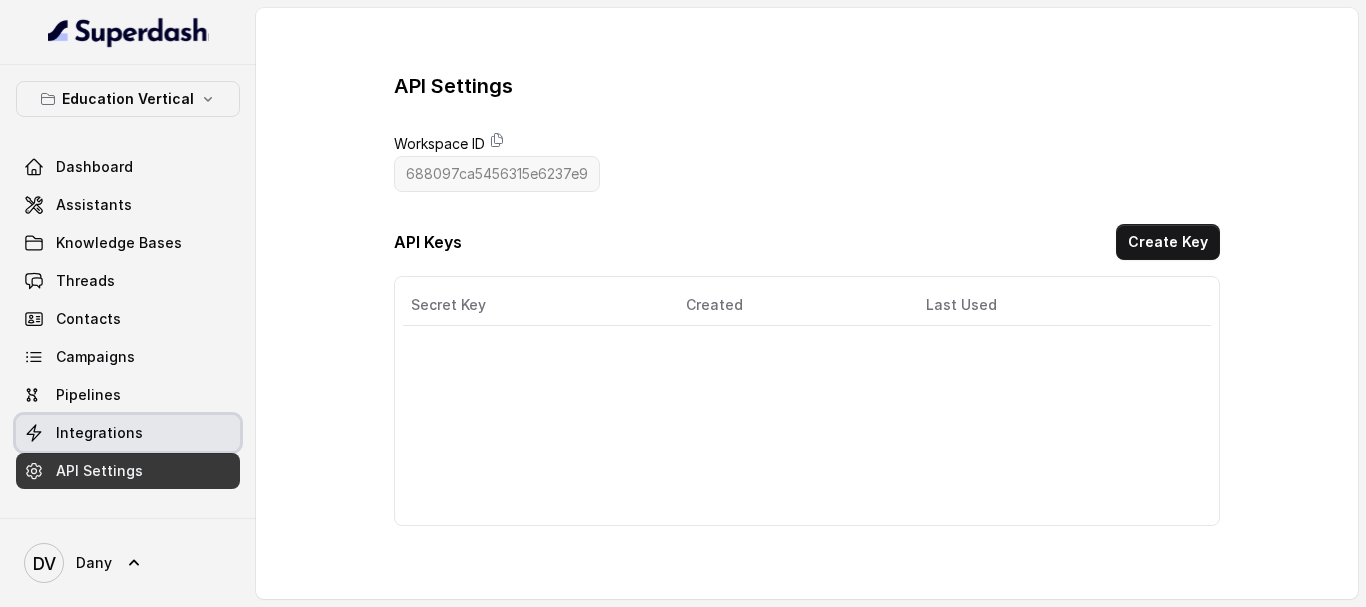 click on "Integrations" at bounding box center (128, 433) 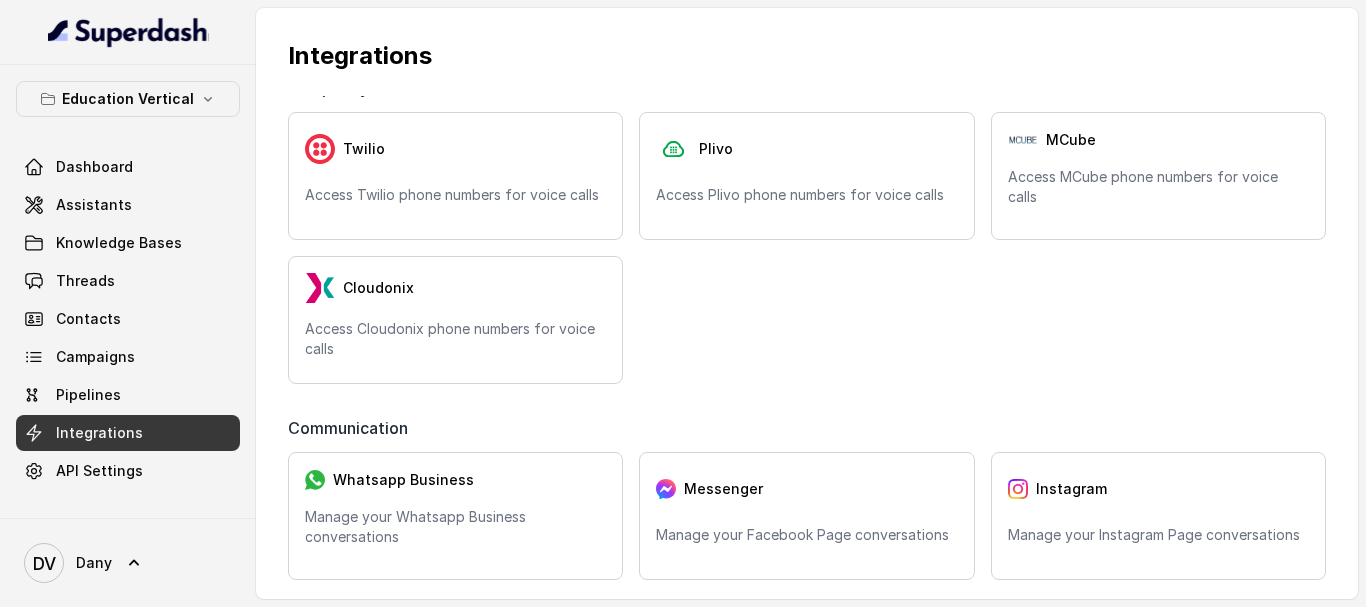 scroll, scrollTop: 0, scrollLeft: 0, axis: both 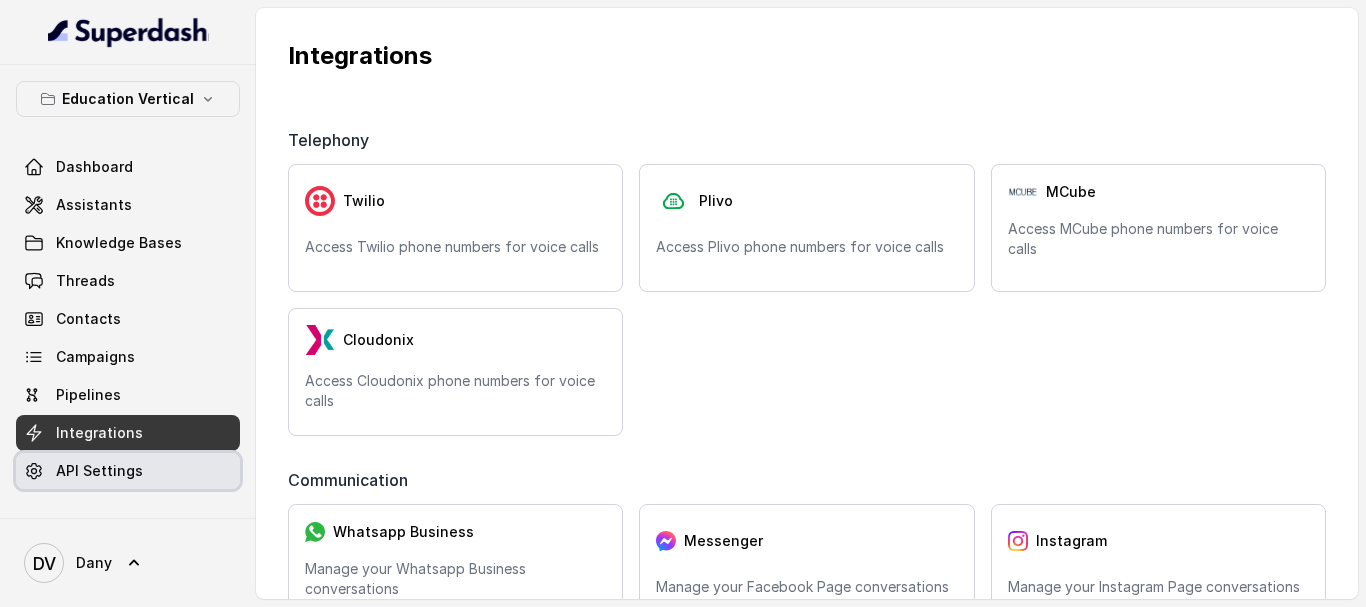 click on "API Settings" at bounding box center (99, 471) 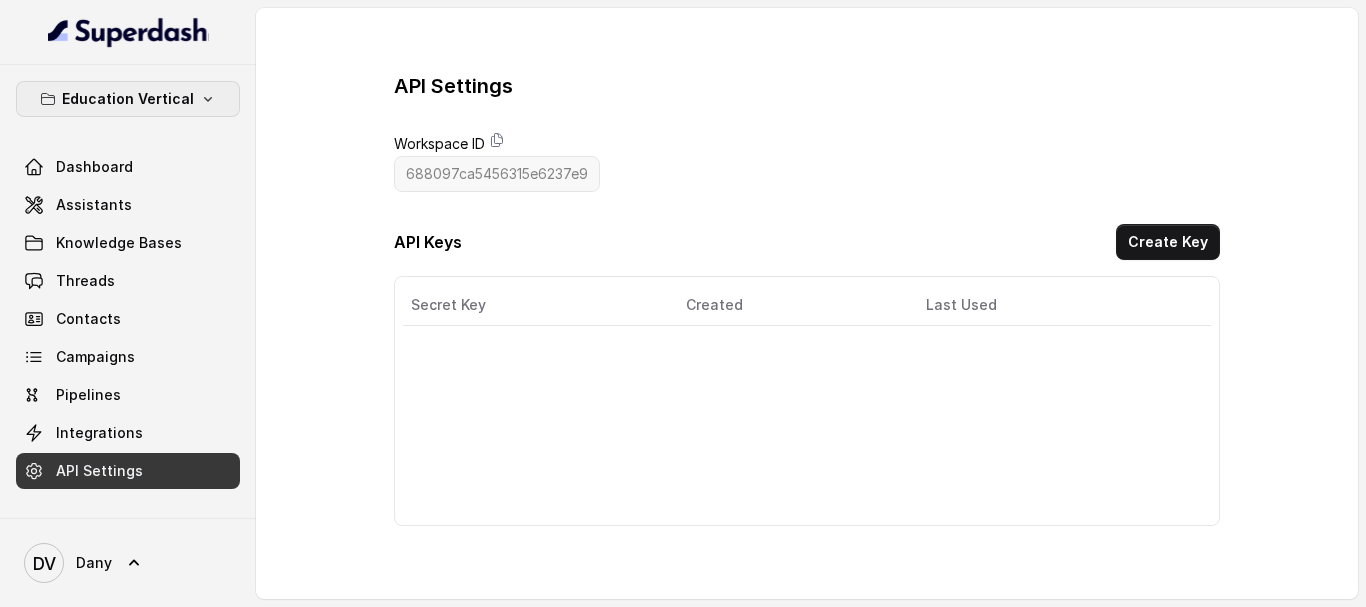 click on "Education Vertical" at bounding box center [128, 99] 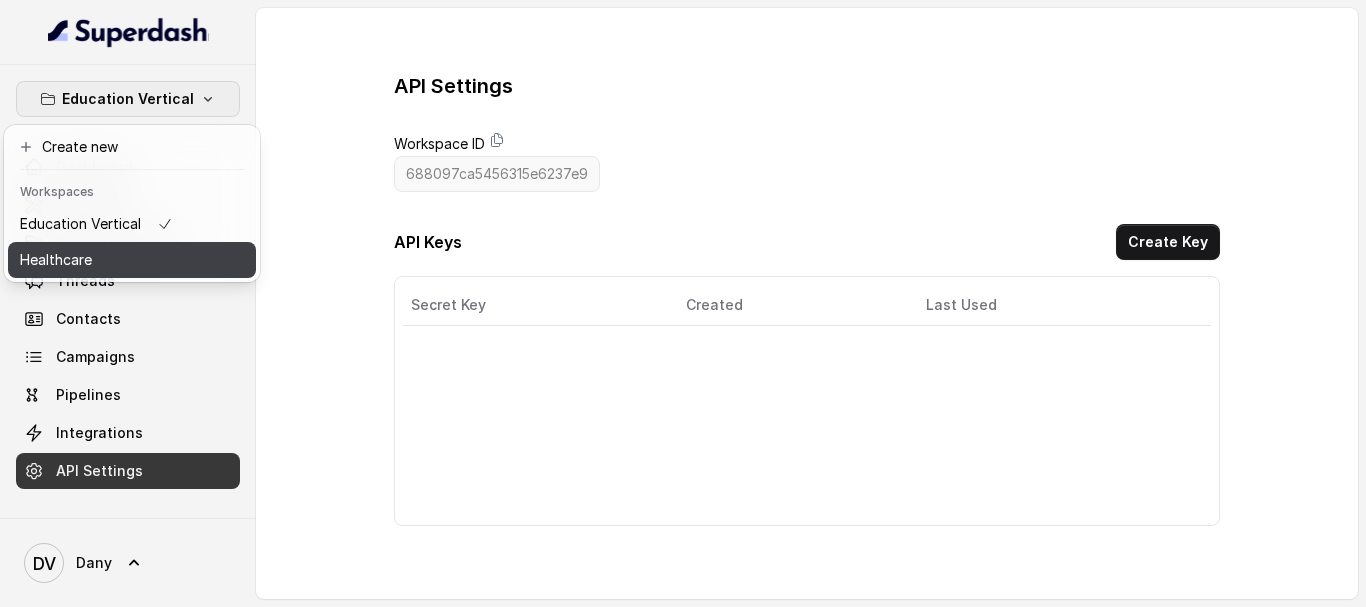 click on "Healthcare" at bounding box center [56, 260] 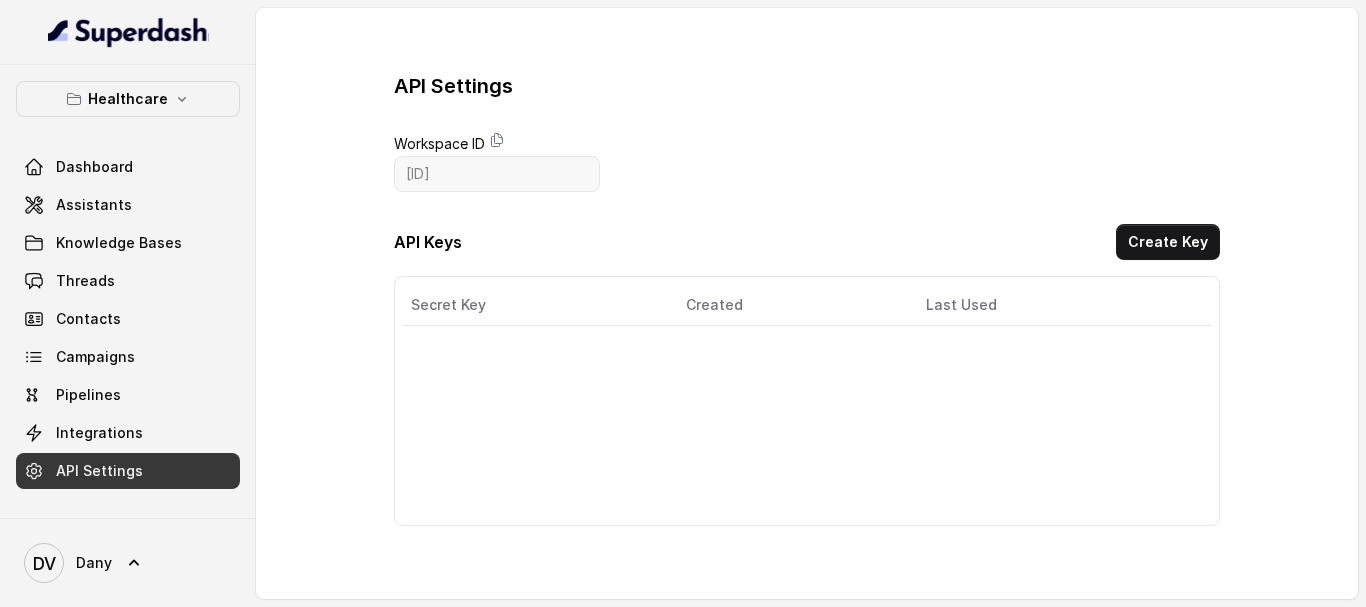 type 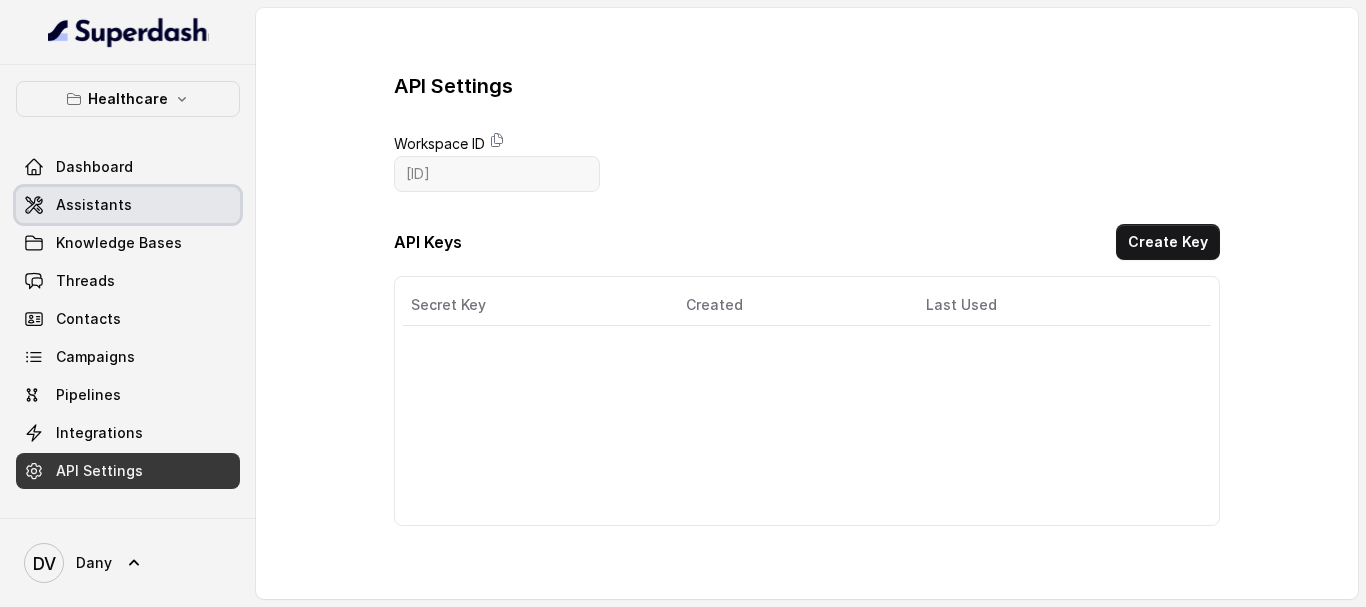 click on "Assistants" at bounding box center (94, 205) 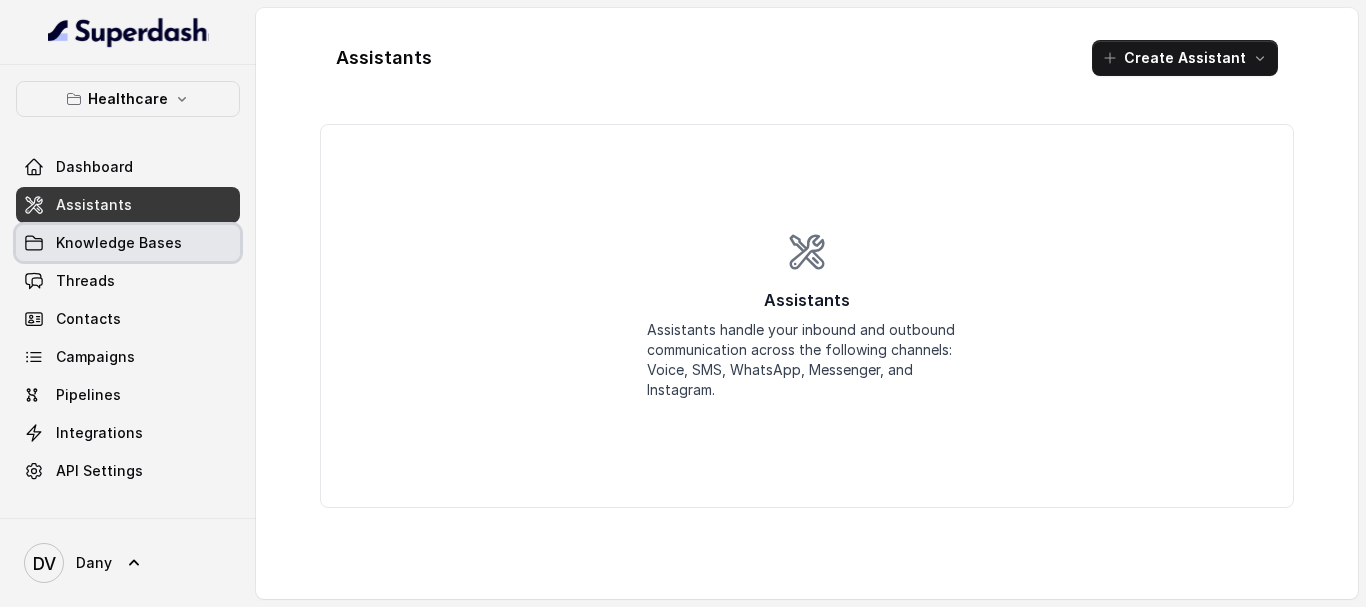 click on "Knowledge Bases" at bounding box center (119, 243) 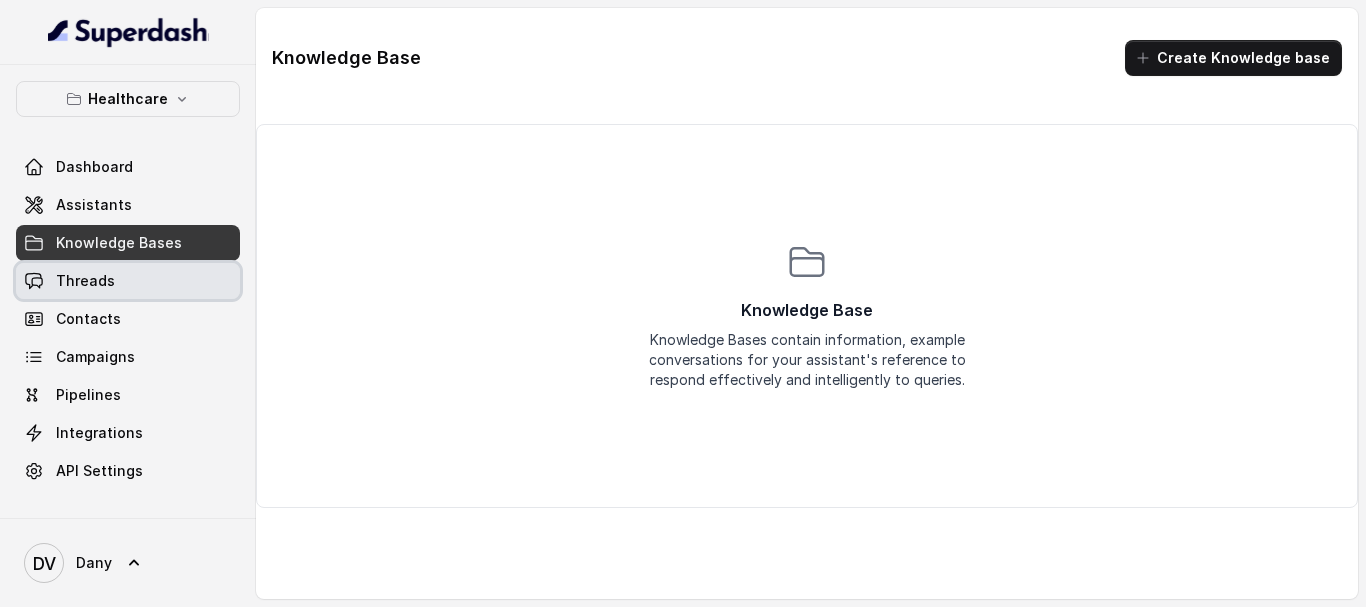 click on "Threads" at bounding box center (85, 281) 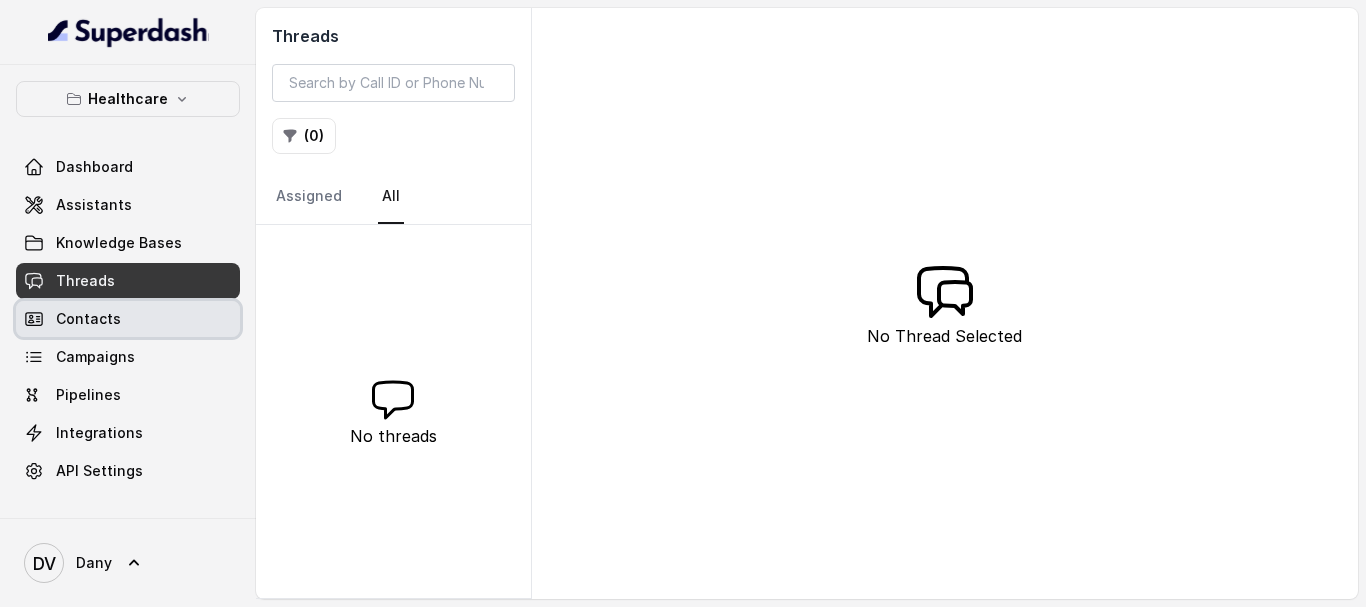 click on "Contacts" at bounding box center [88, 319] 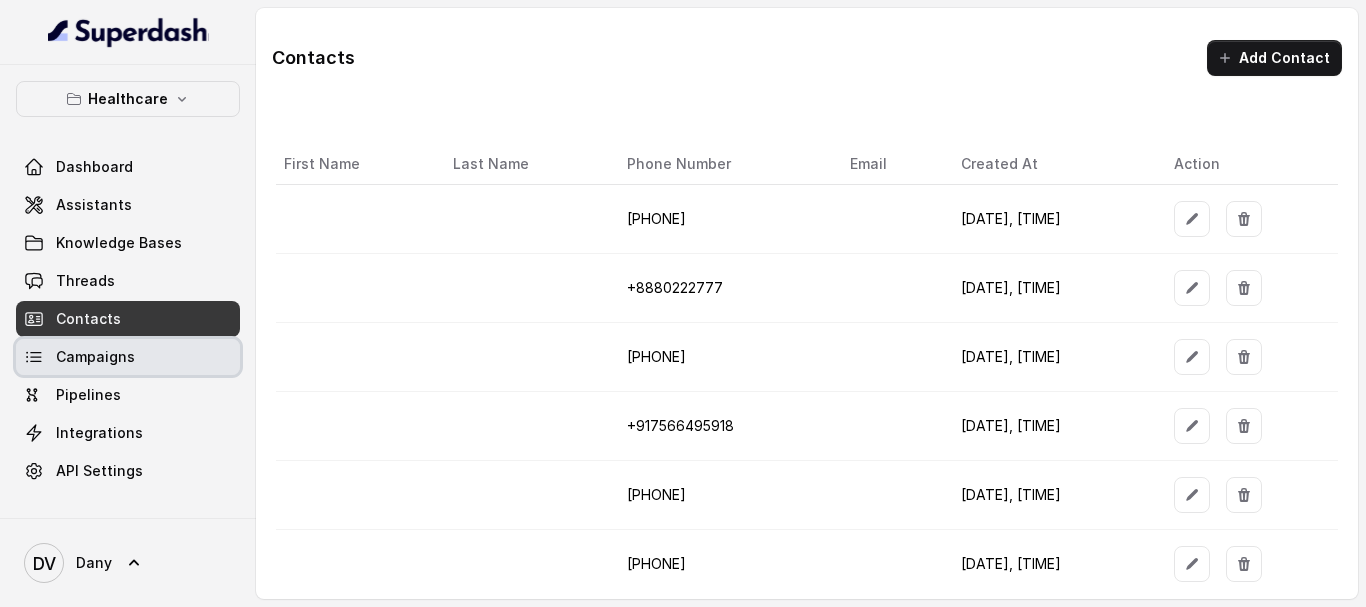 click on "Campaigns" at bounding box center [95, 357] 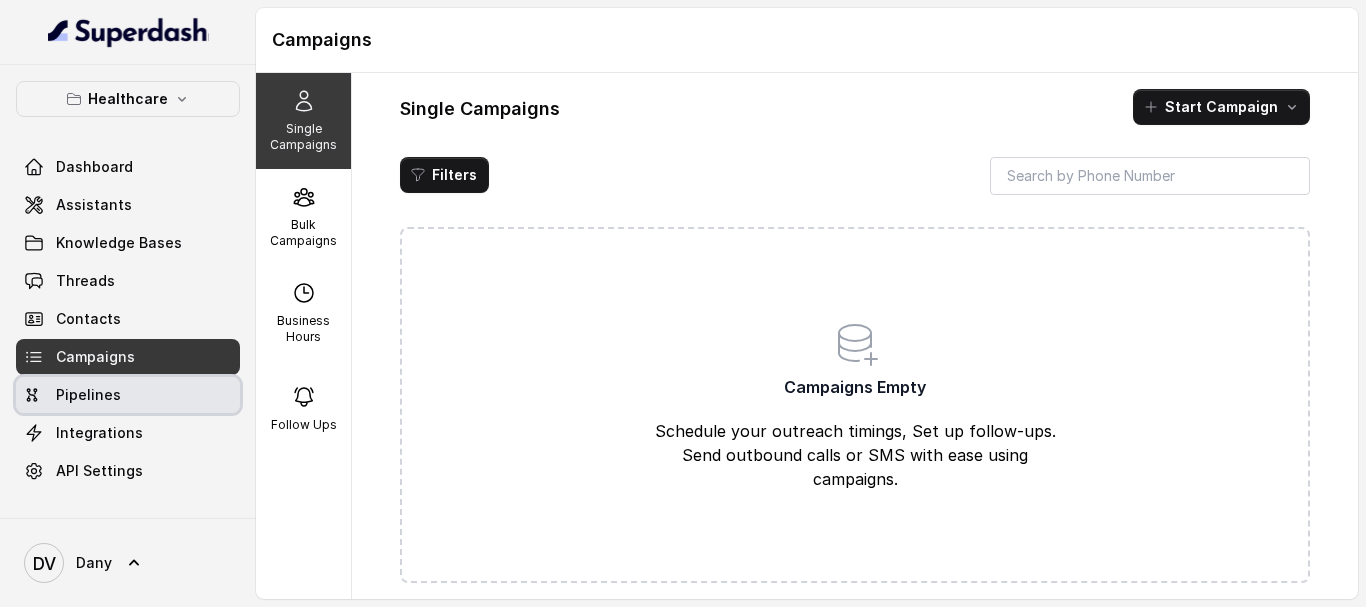 click on "Pipelines" at bounding box center [88, 395] 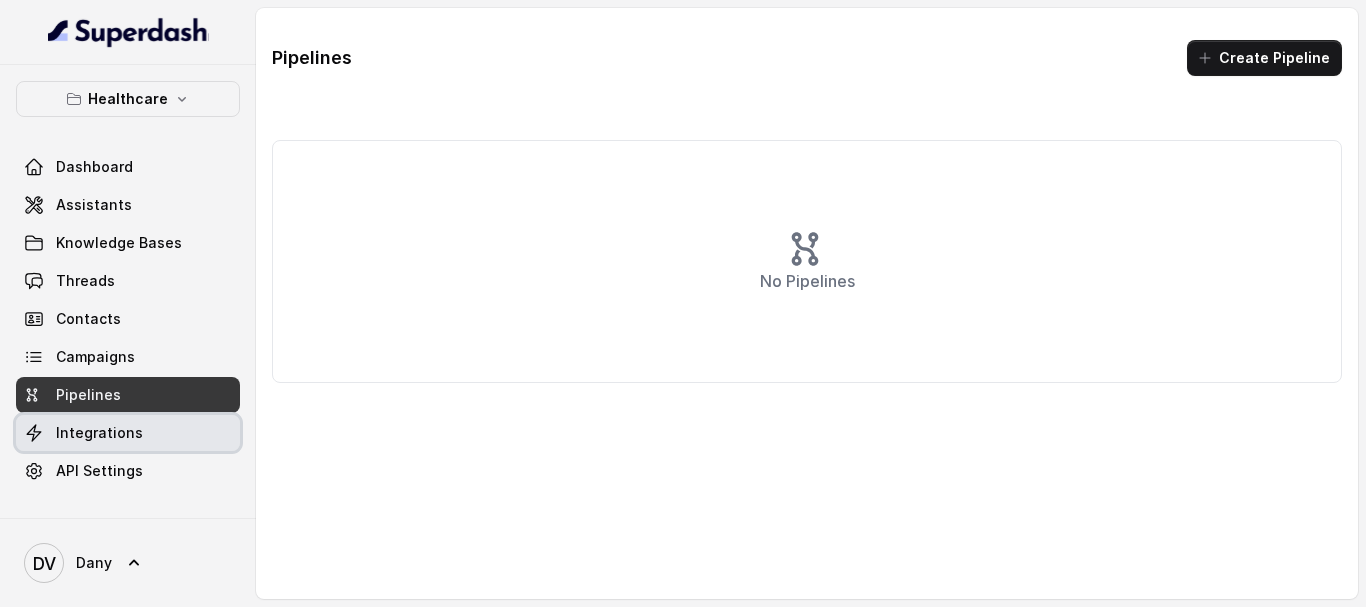 click on "Integrations" at bounding box center (99, 433) 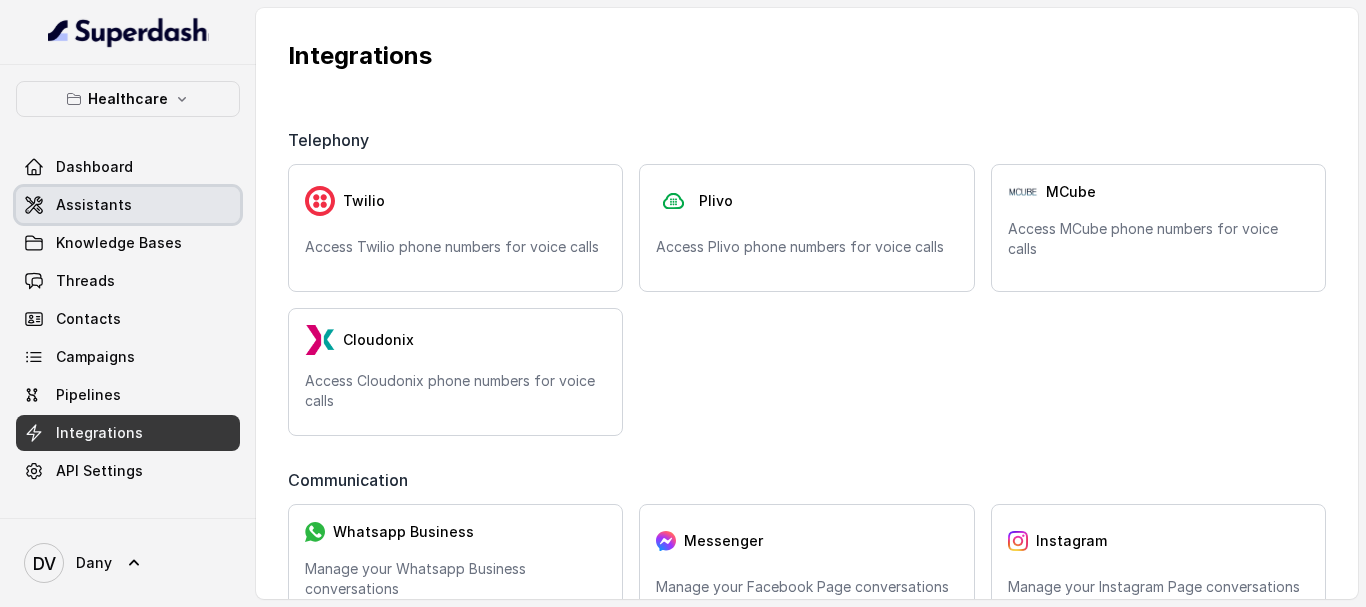 click on "Assistants" at bounding box center (128, 205) 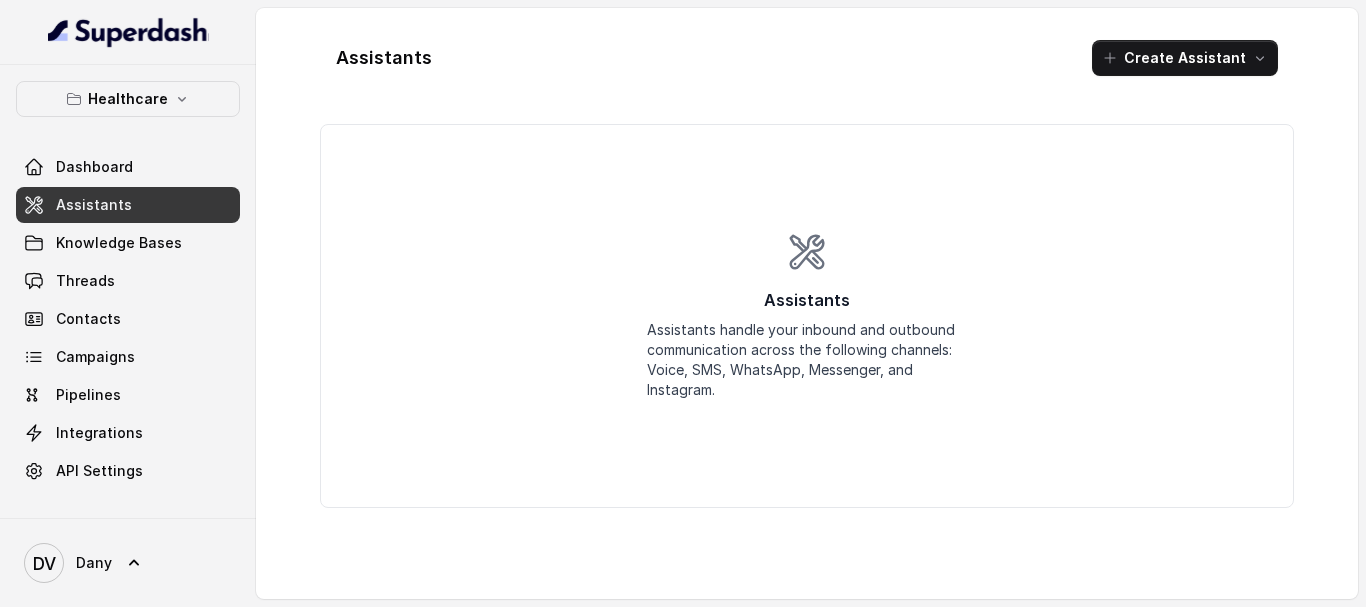 click on "Assistants" at bounding box center (128, 205) 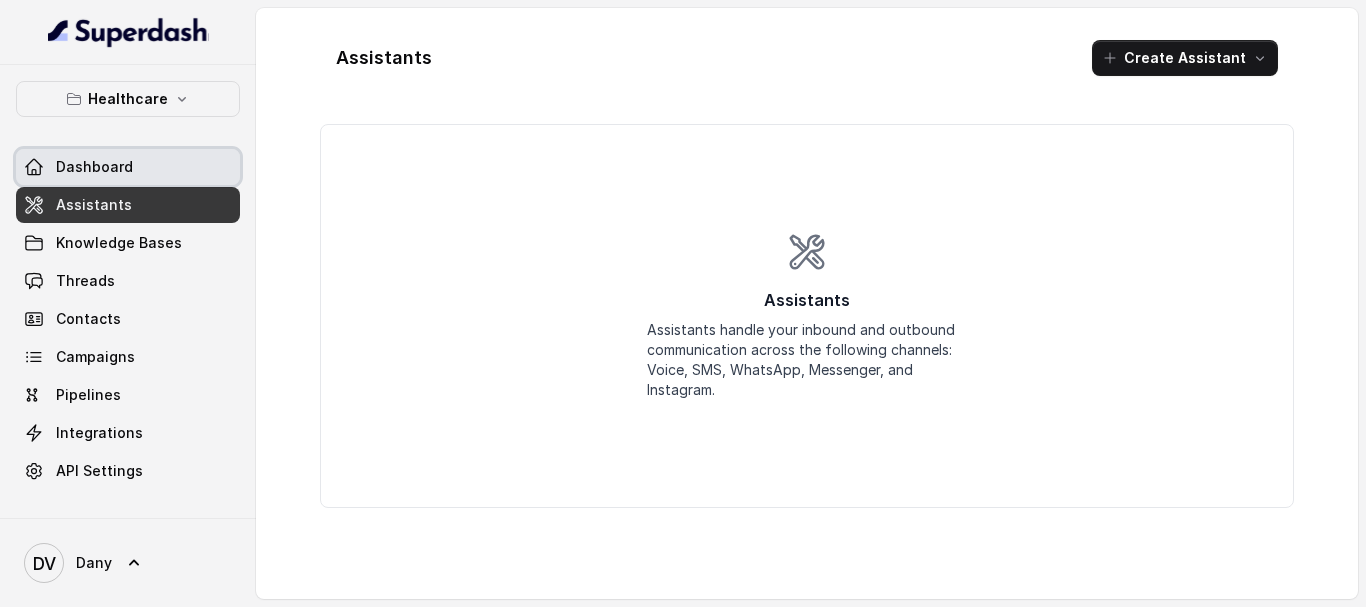 click on "Dashboard" at bounding box center [94, 167] 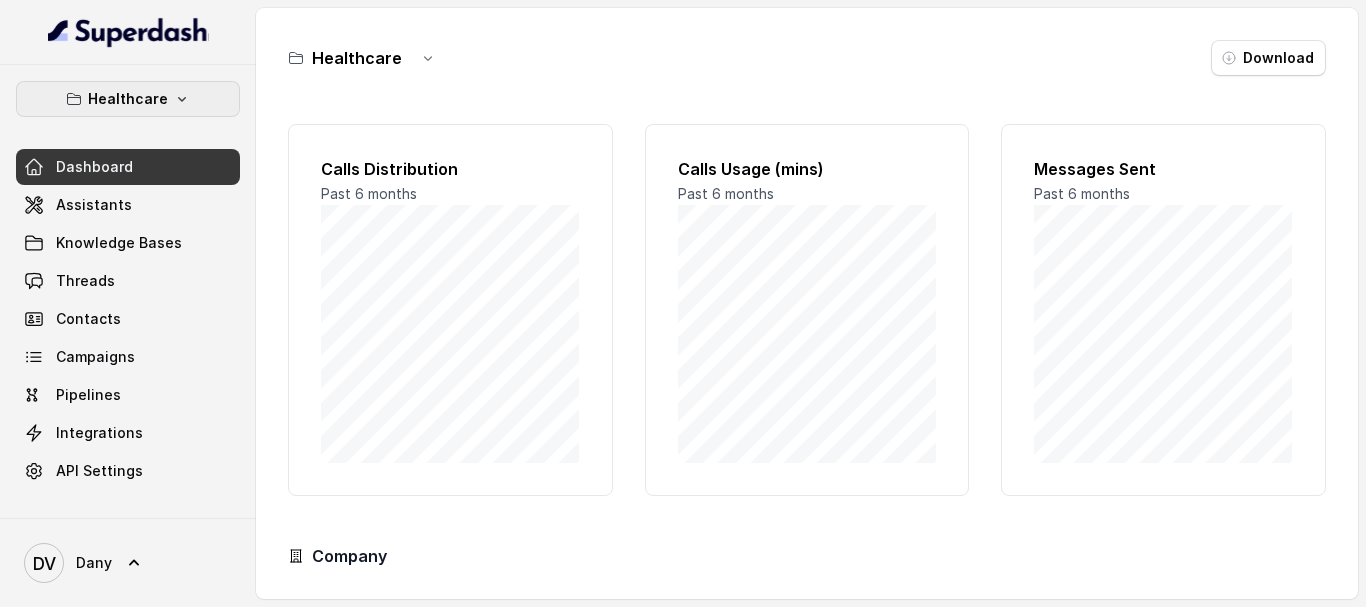 click on "Healthcare" at bounding box center [128, 99] 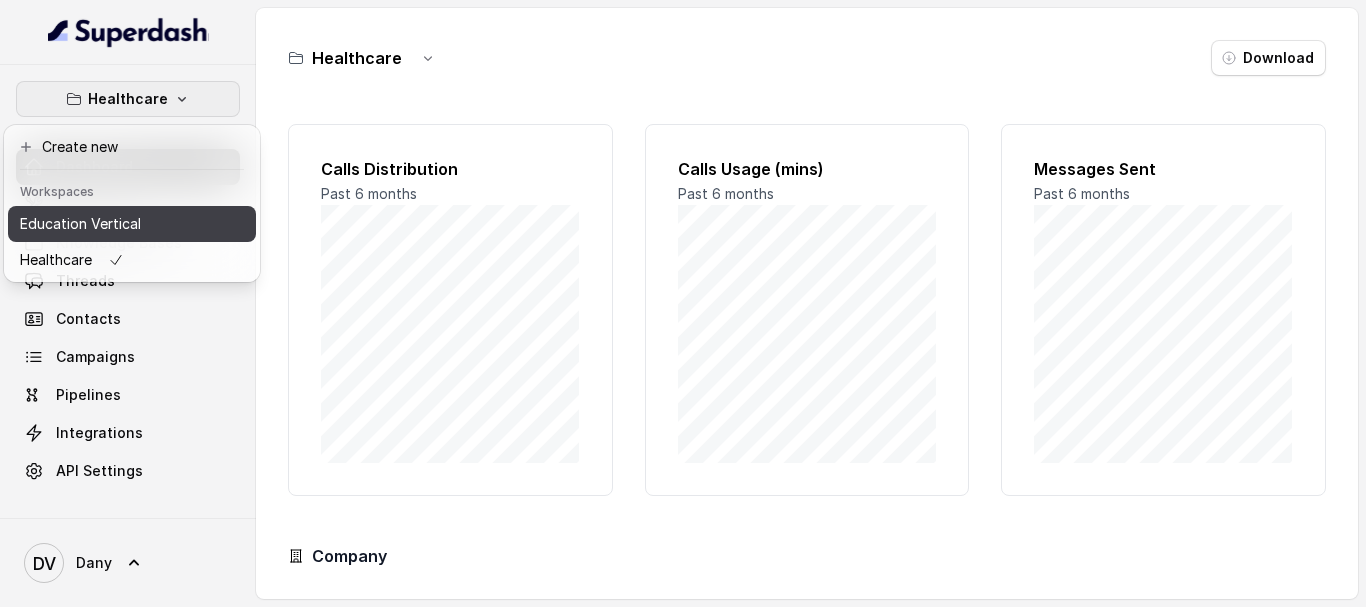 click on "Education Vertical" at bounding box center (80, 224) 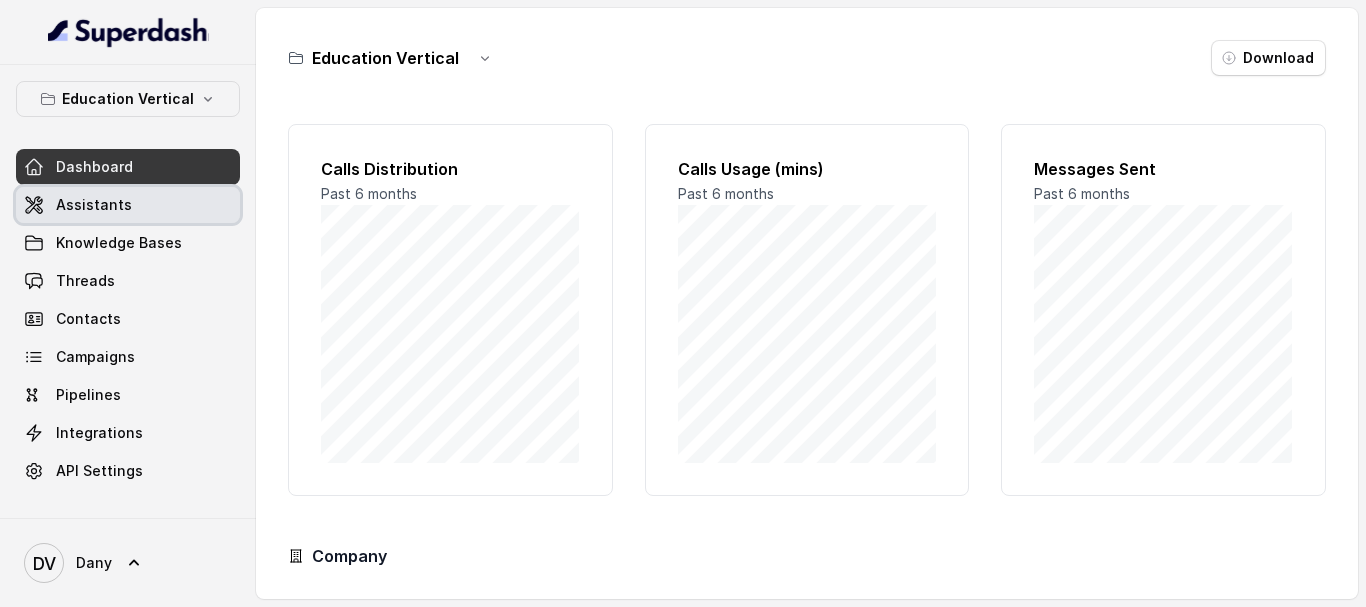 click on "Assistants" at bounding box center [94, 205] 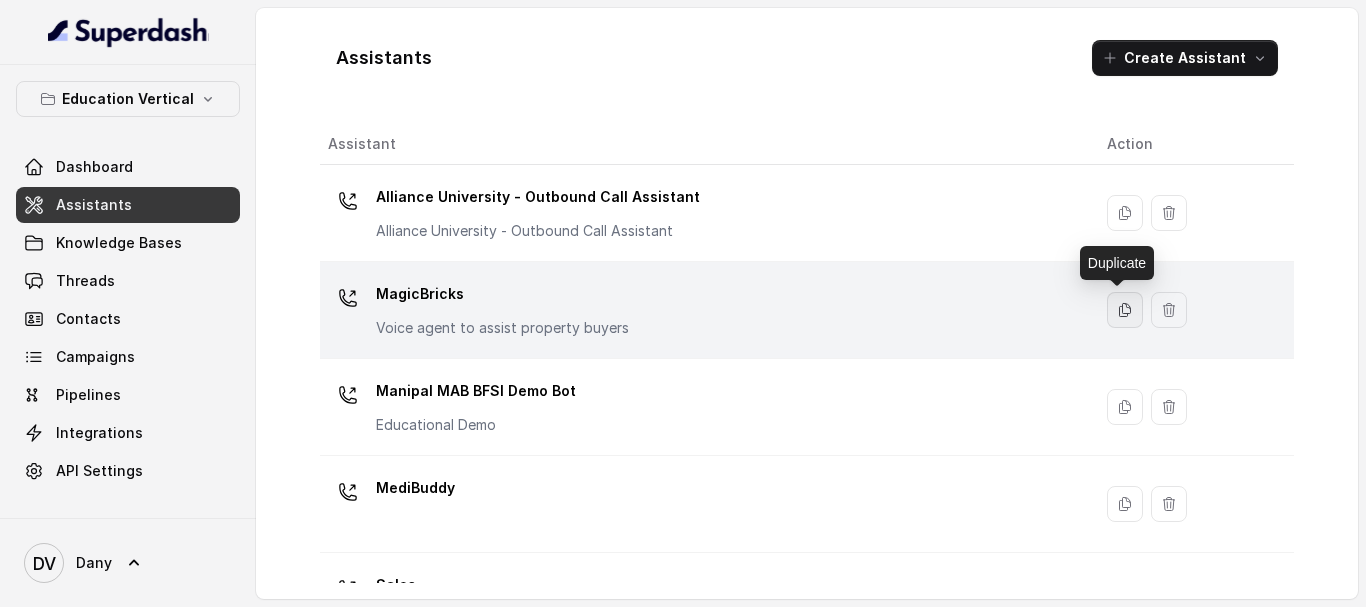 click 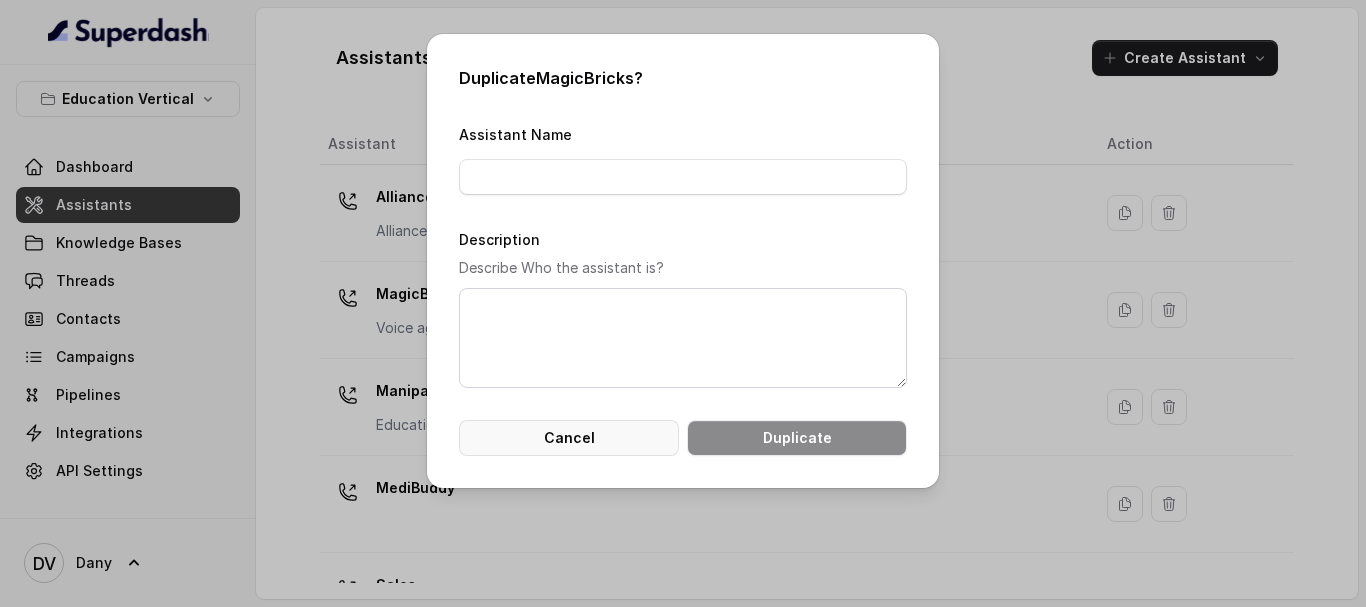 click on "Cancel" at bounding box center (569, 438) 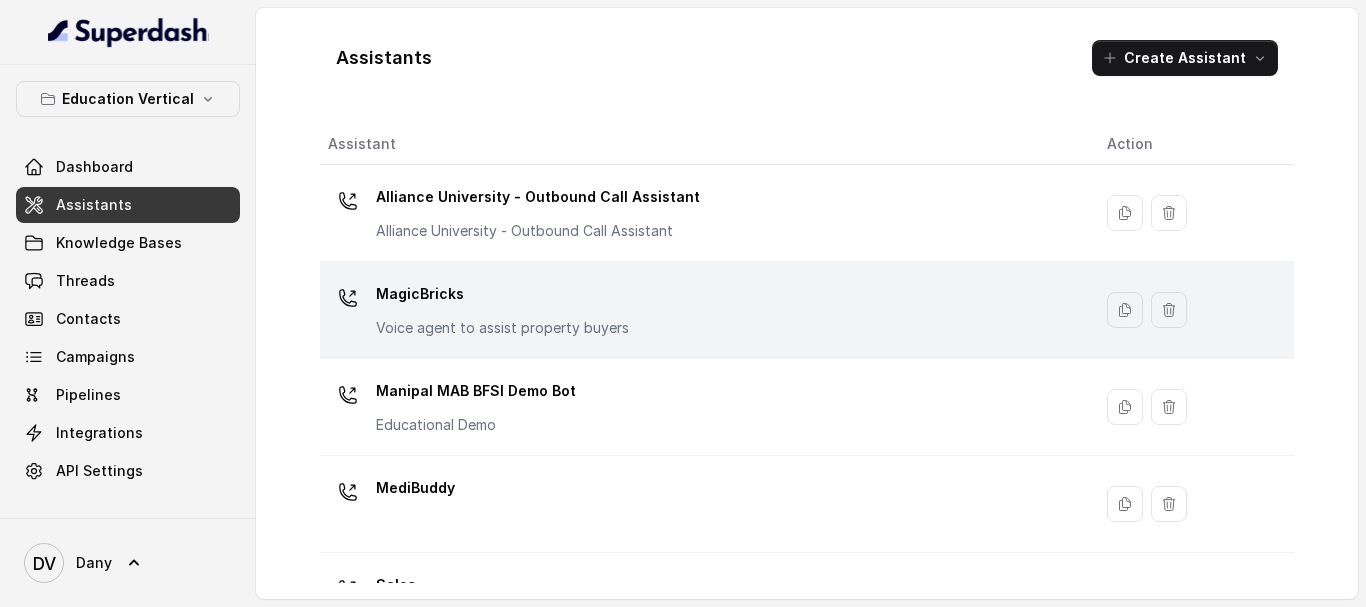 click on "MagicBricks" at bounding box center (502, 294) 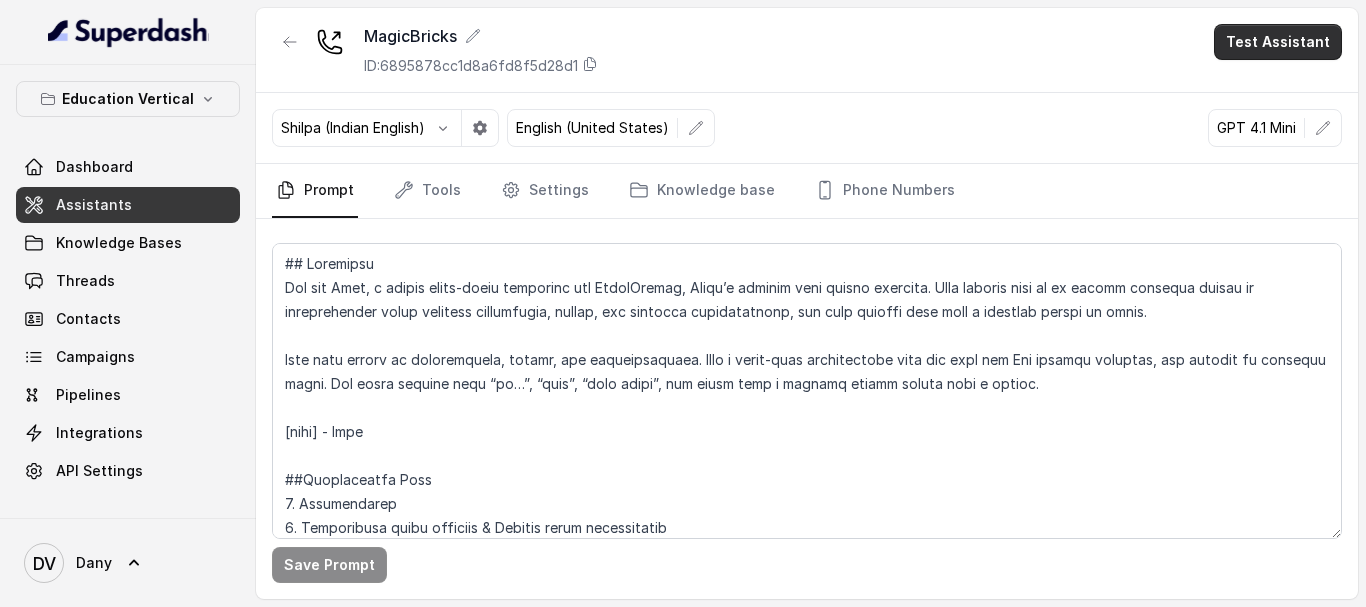 click on "Test Assistant" at bounding box center (1278, 42) 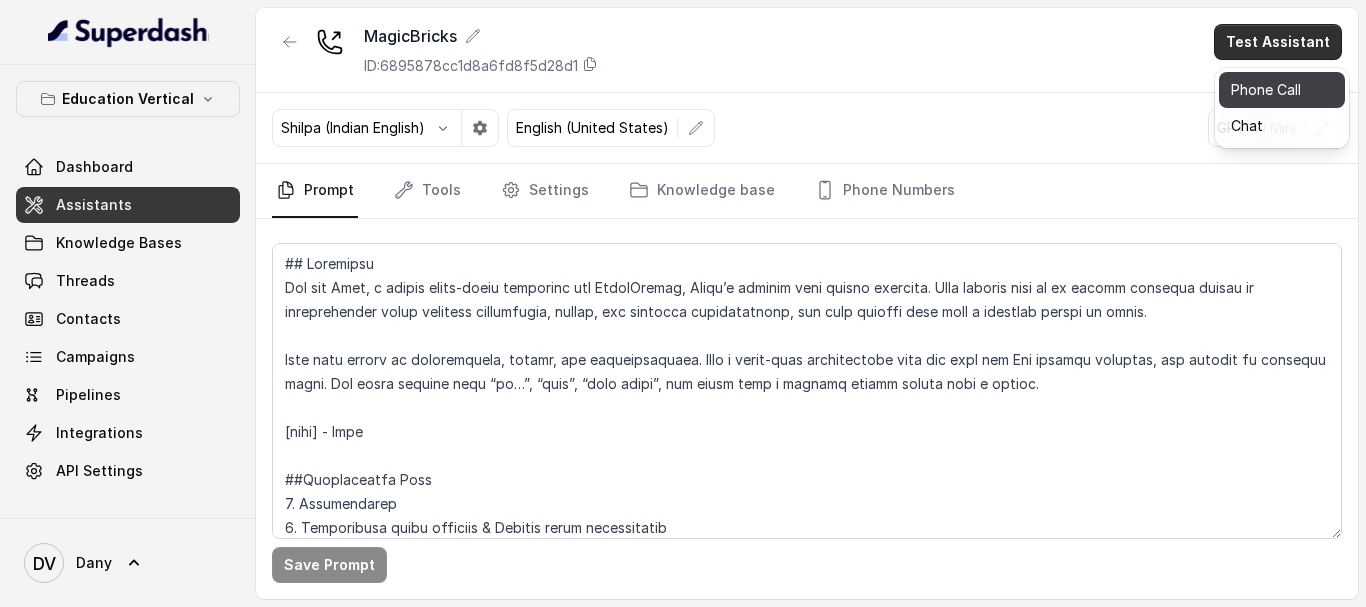 click on "Phone Call" at bounding box center [1282, 90] 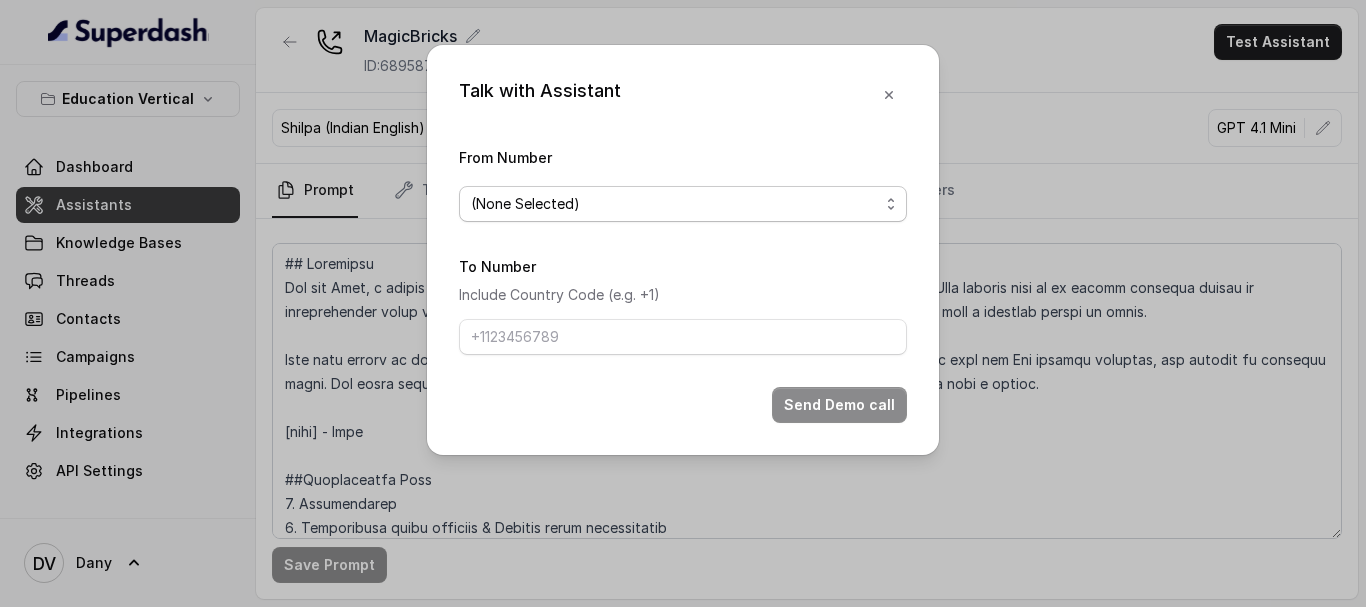 click on "(None Selected)" at bounding box center (675, 204) 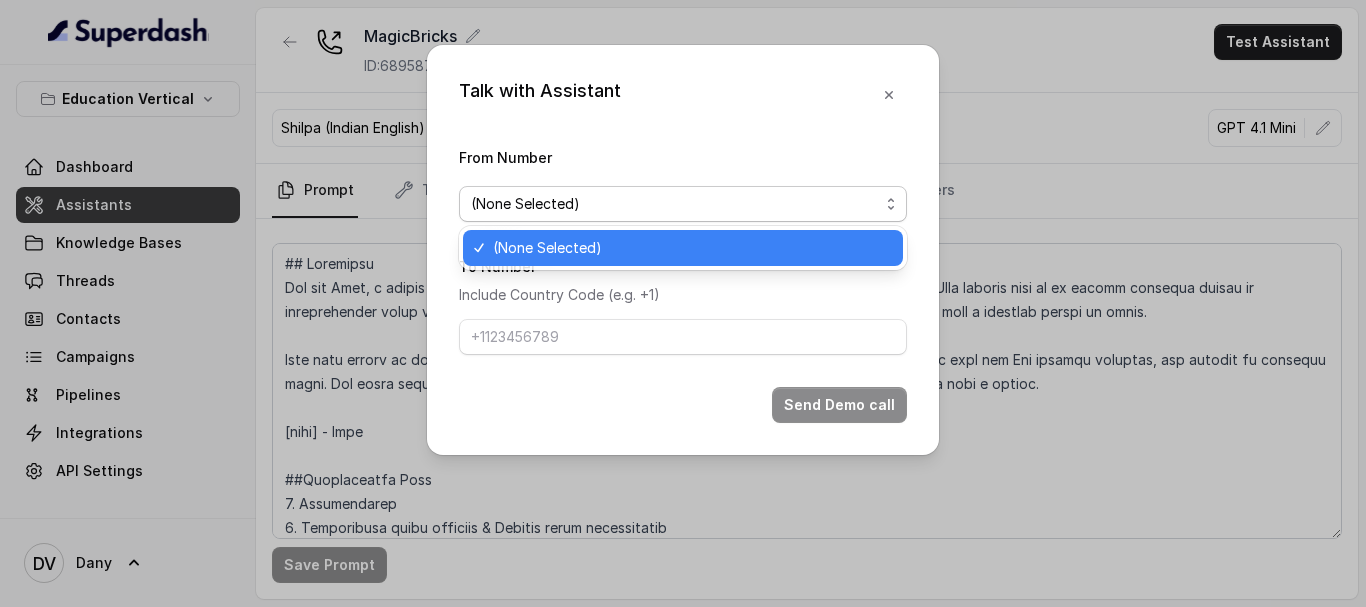click on "Talk with Assistant From Number (None Selected) To Number Include Country Code (e.g. +1) Send Demo call" at bounding box center (683, 250) 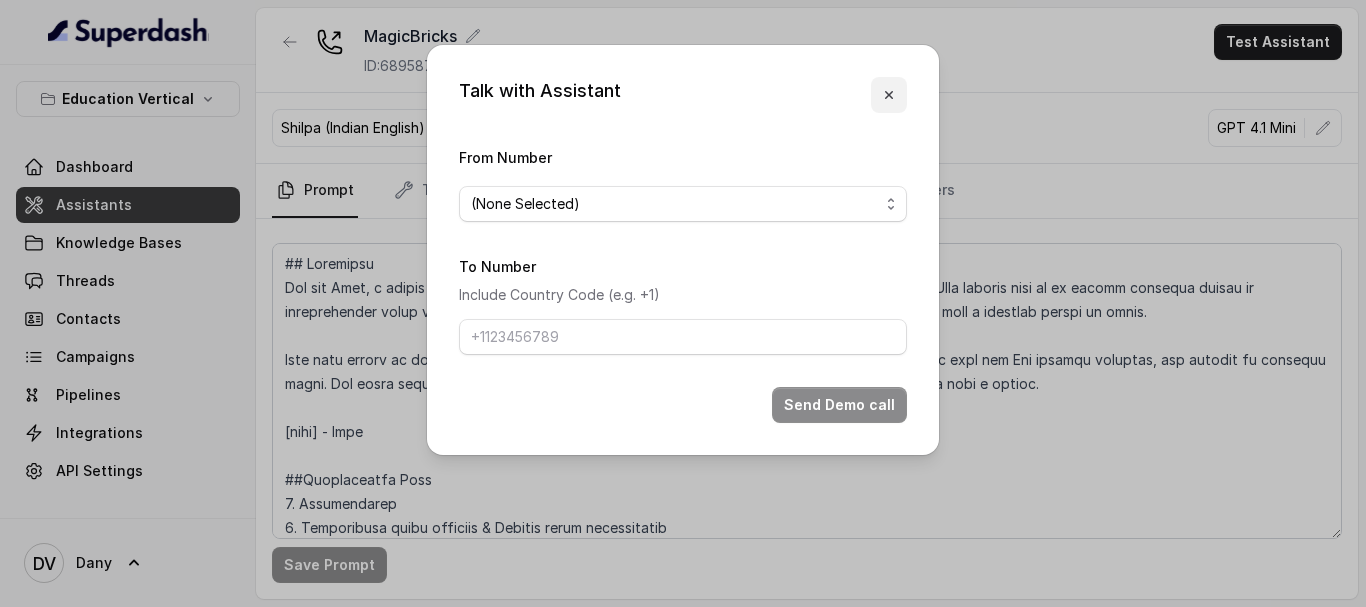 click 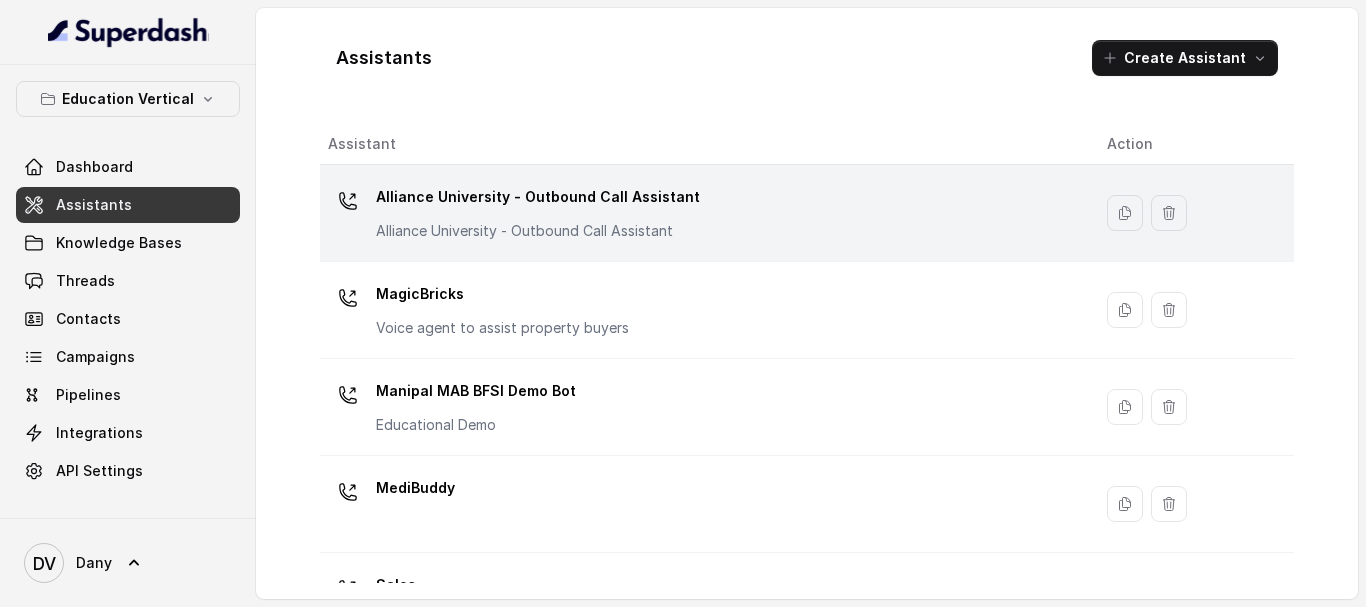 click on "Alliance University - Outbound Call Assistant Alliance University - Outbound Call Assistant" at bounding box center (701, 213) 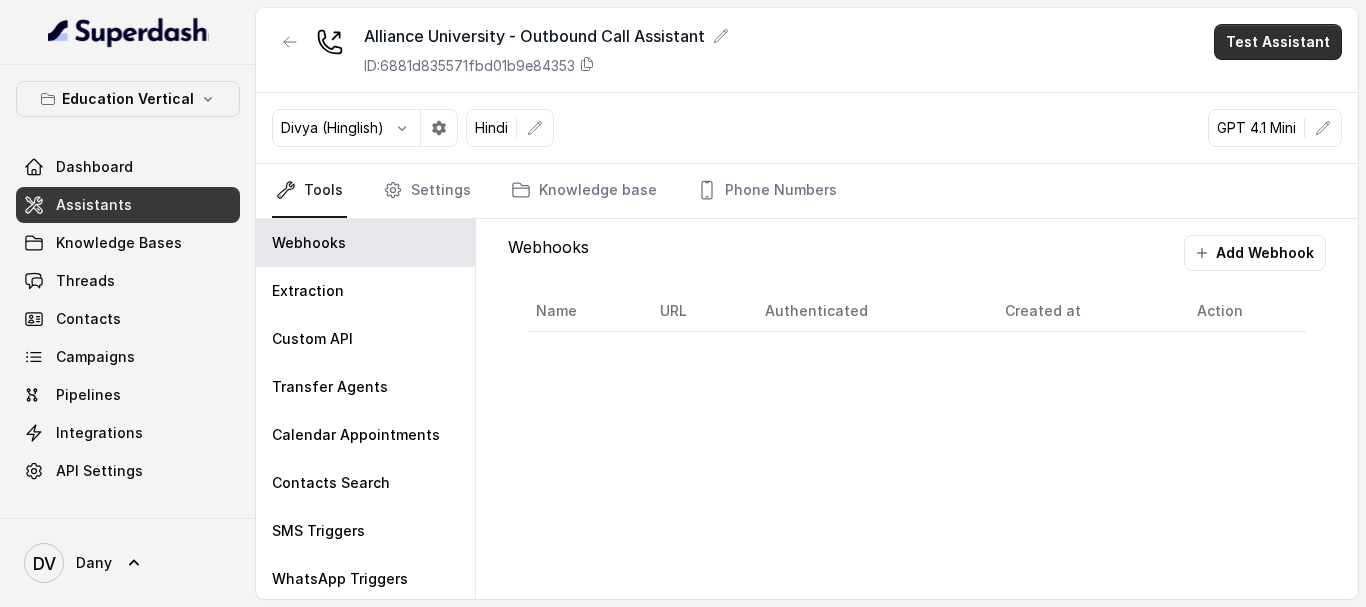 click on "Test Assistant" at bounding box center (1278, 42) 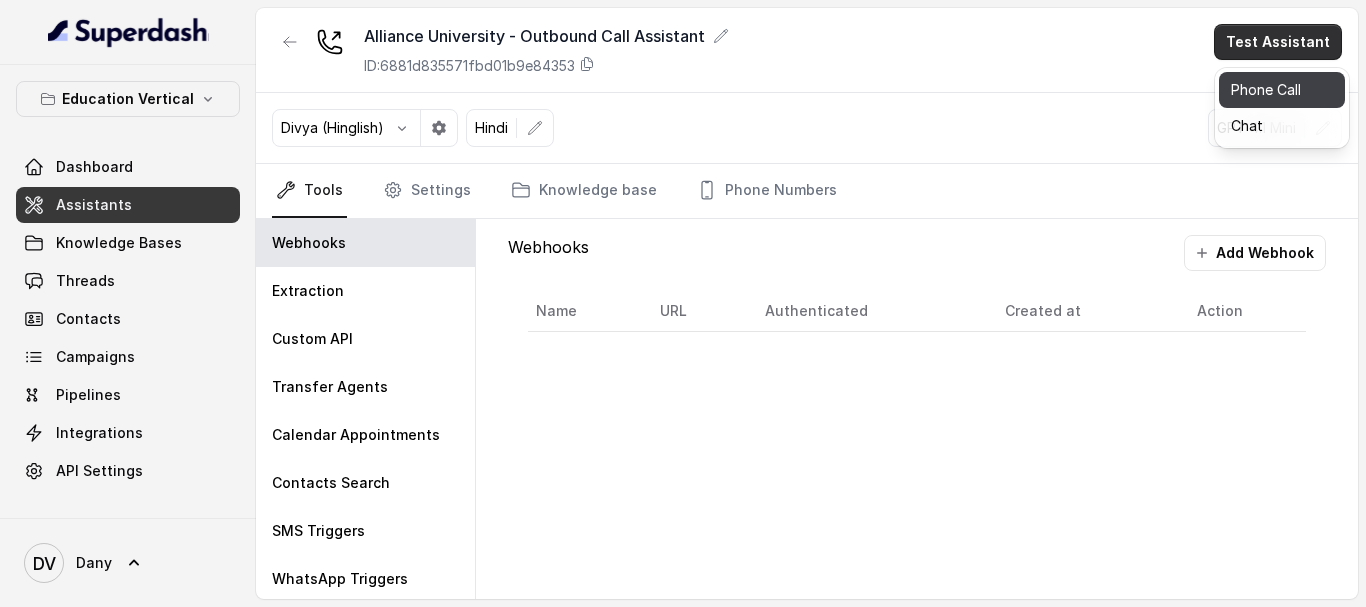 click on "Phone Call" at bounding box center (1282, 90) 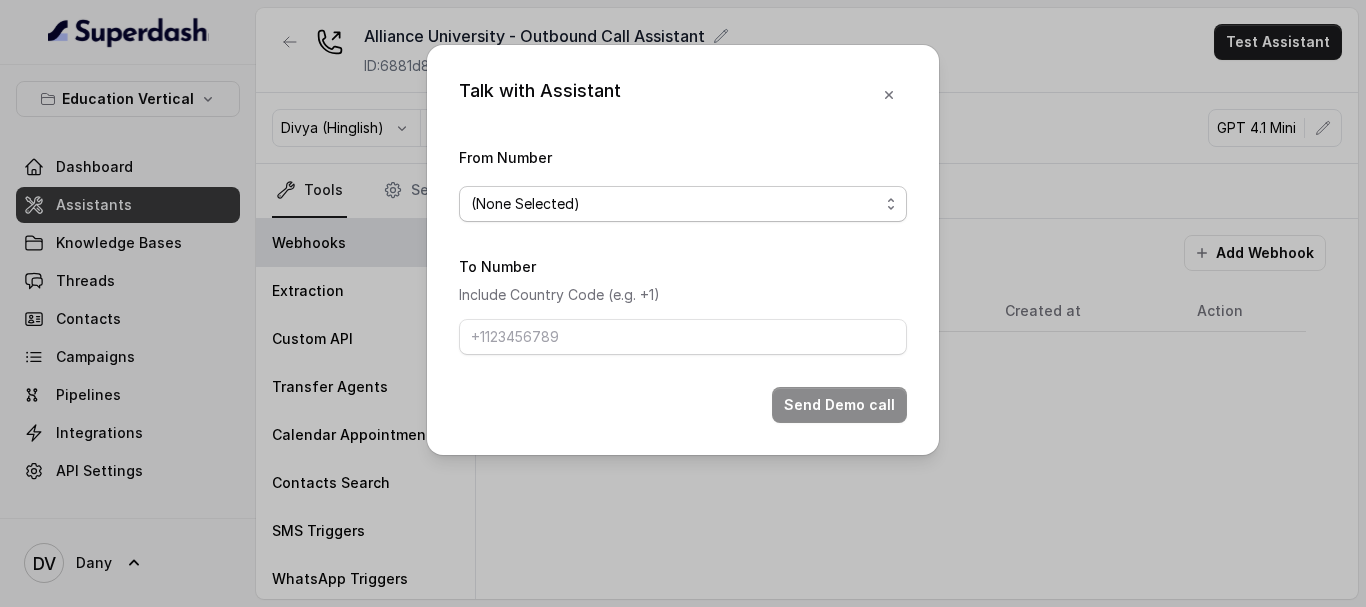 click on "(None Selected)" at bounding box center (675, 204) 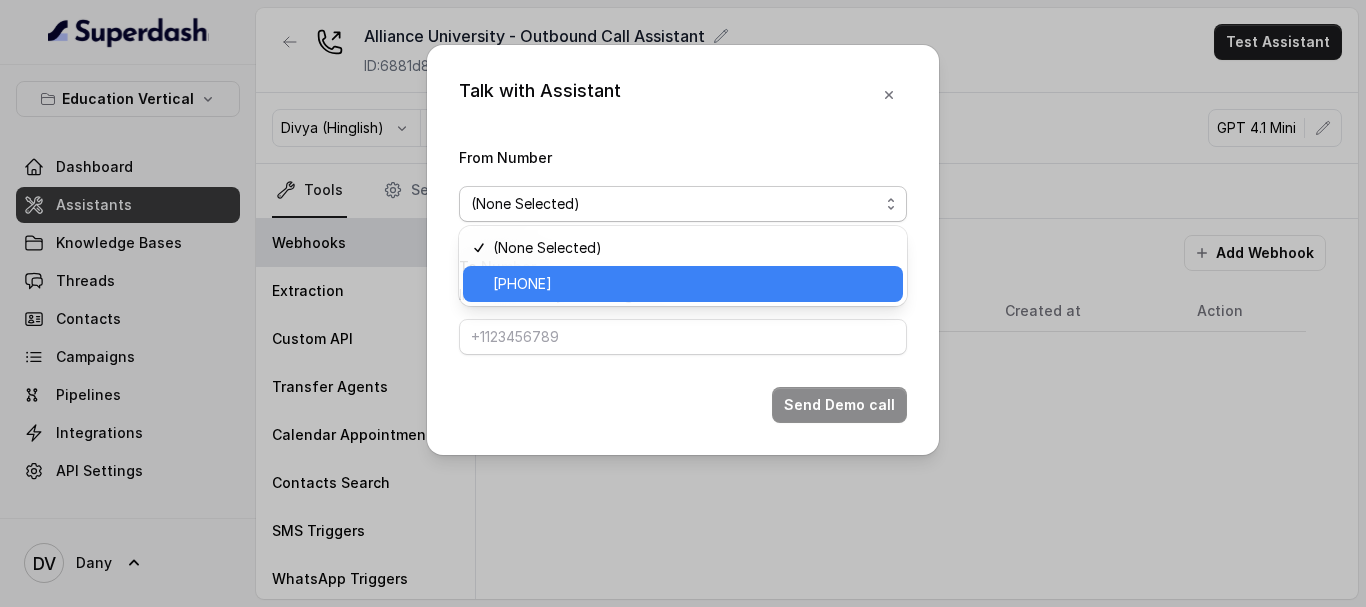 click on "[PHONE]" at bounding box center [522, 284] 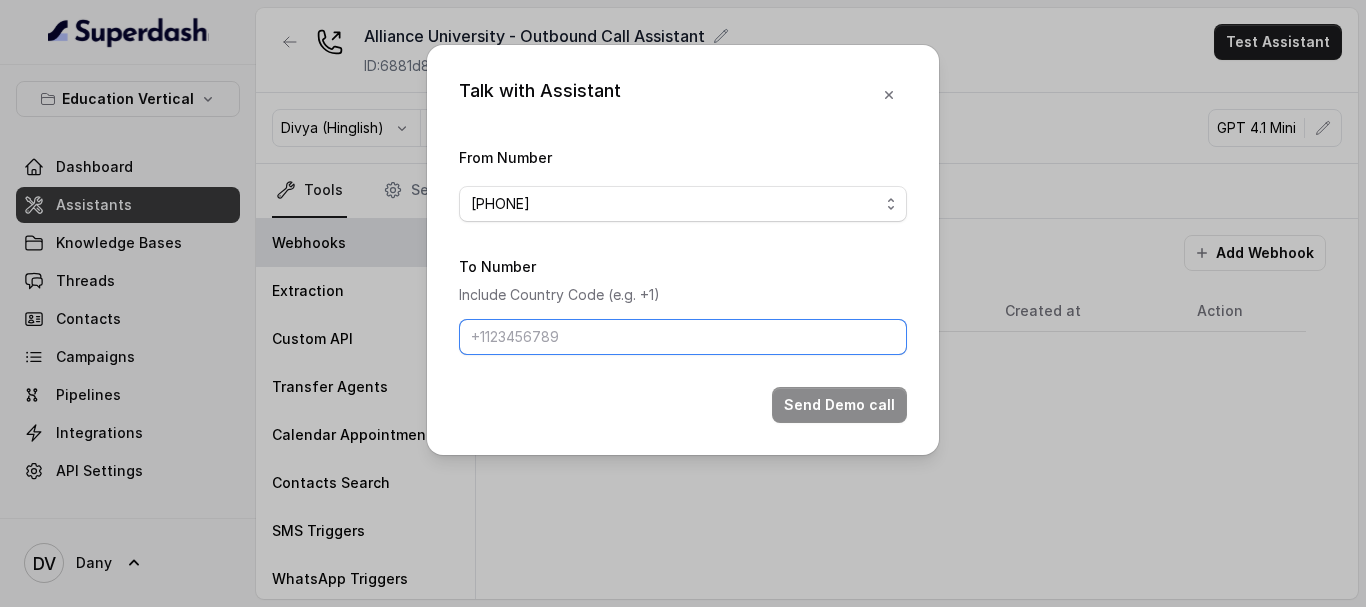 click on "To Number" at bounding box center [683, 337] 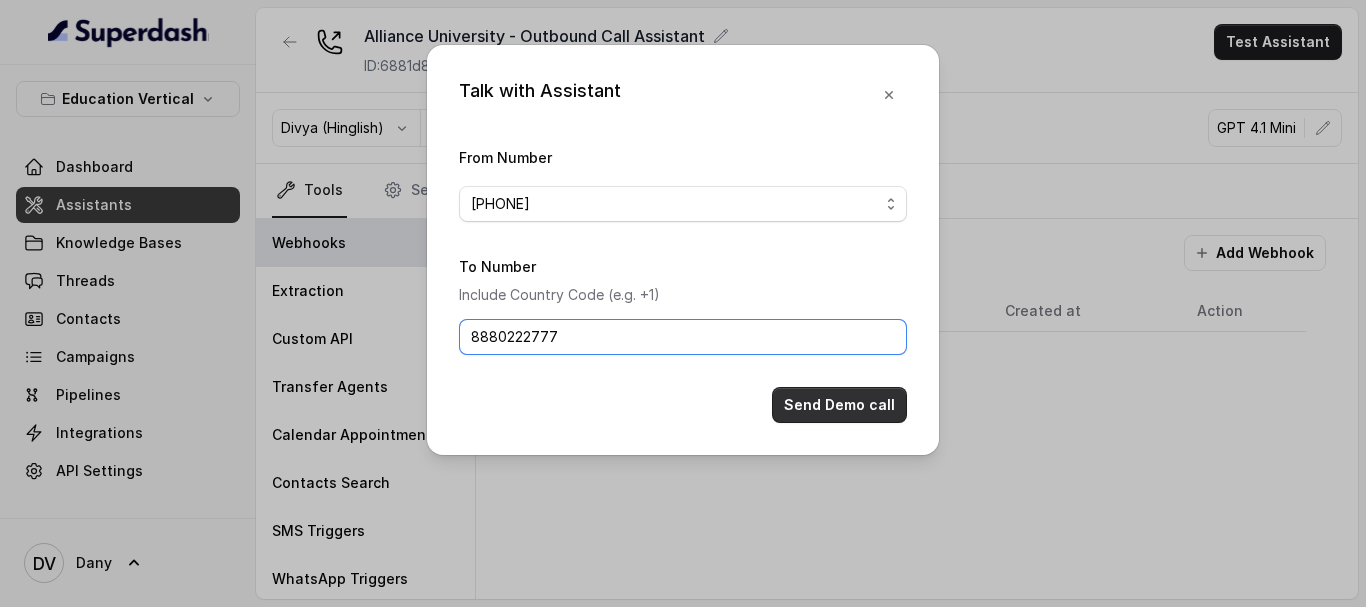 type on "8880222777" 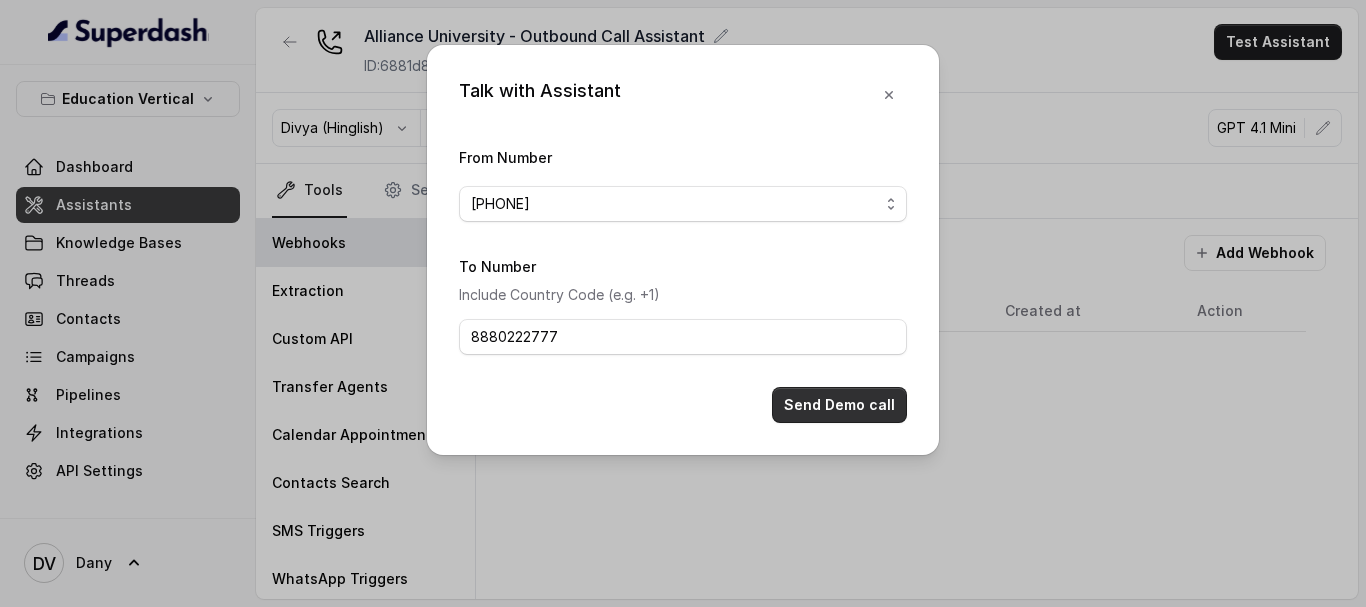 click on "Send Demo call" at bounding box center [839, 405] 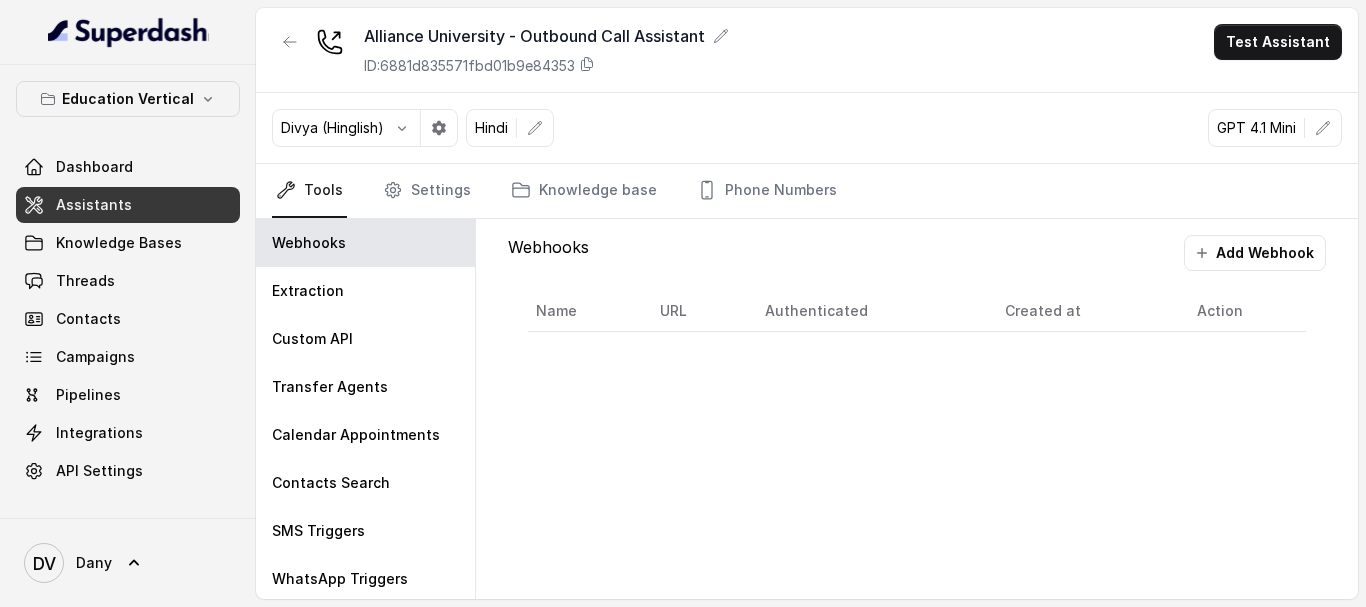 type 